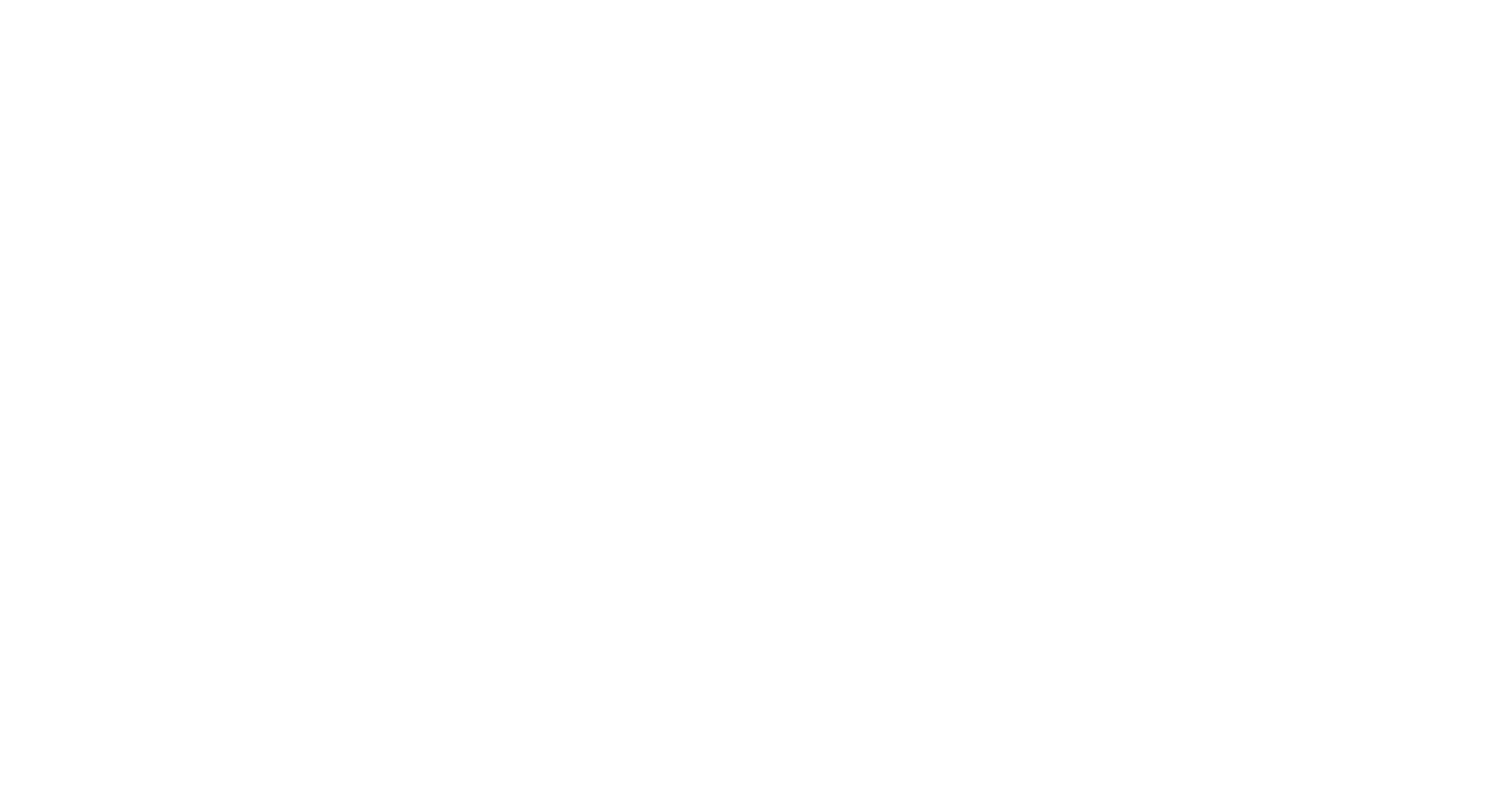 scroll, scrollTop: 0, scrollLeft: 0, axis: both 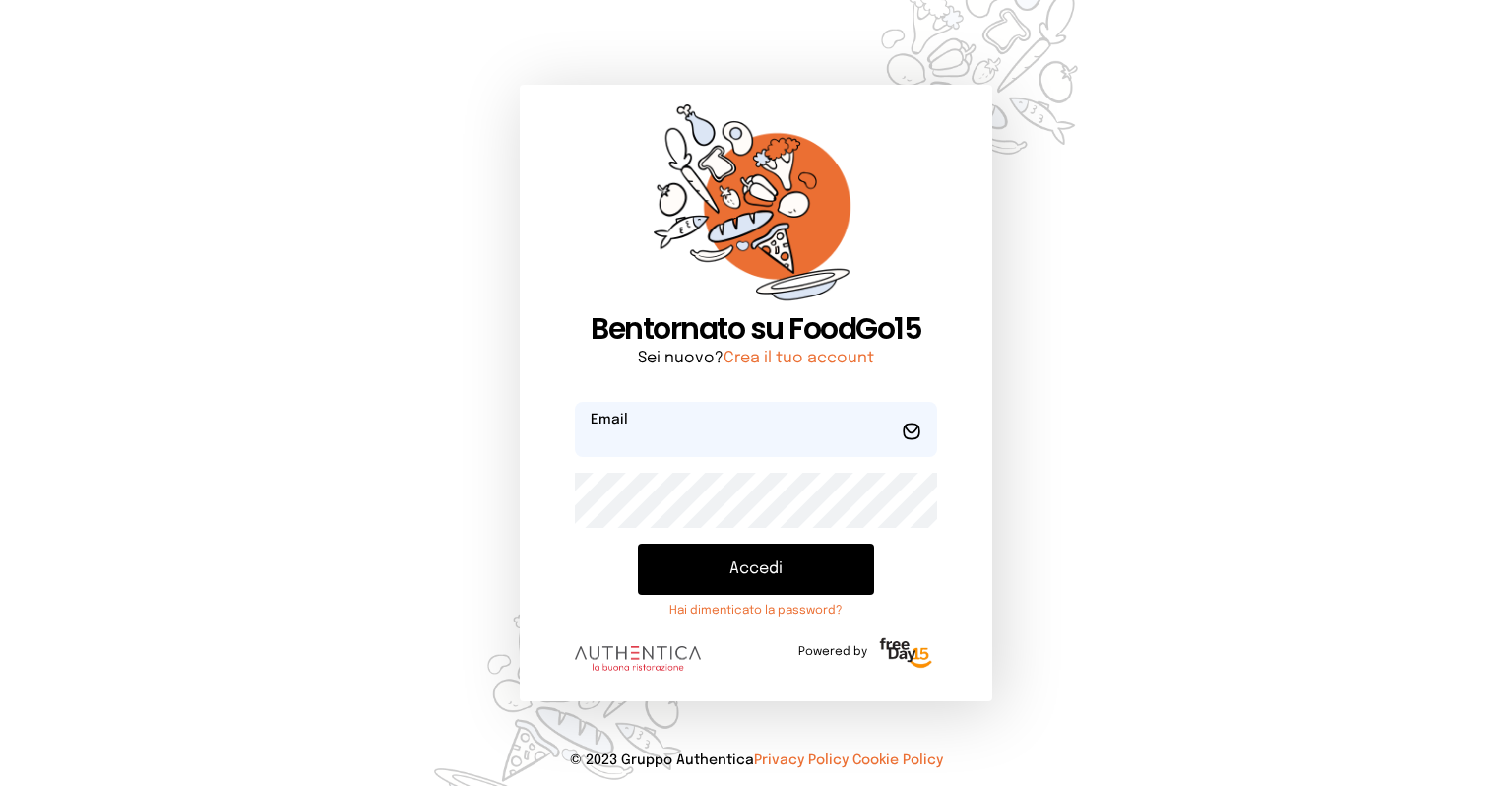 click at bounding box center [756, 429] 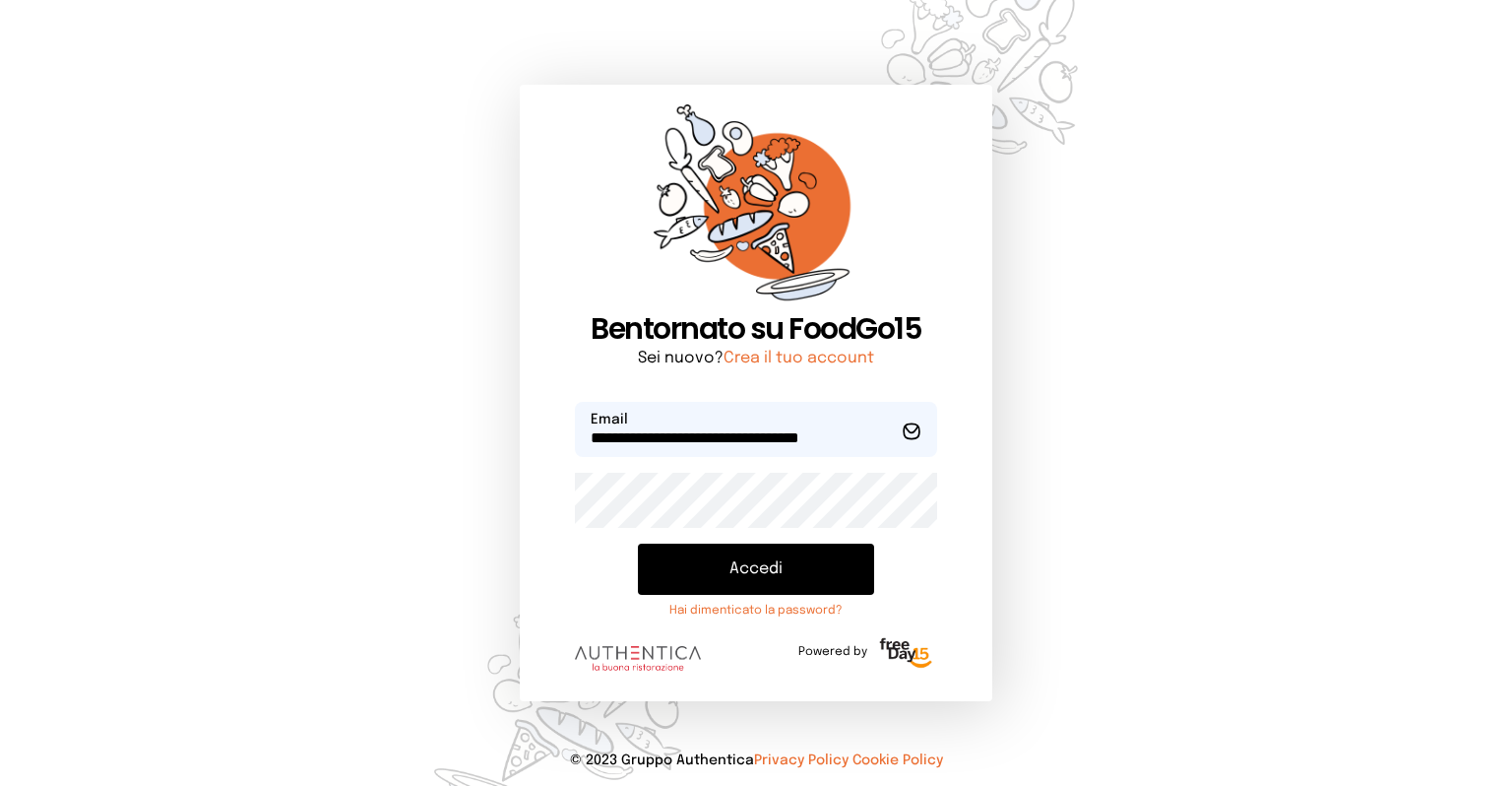 type on "**********" 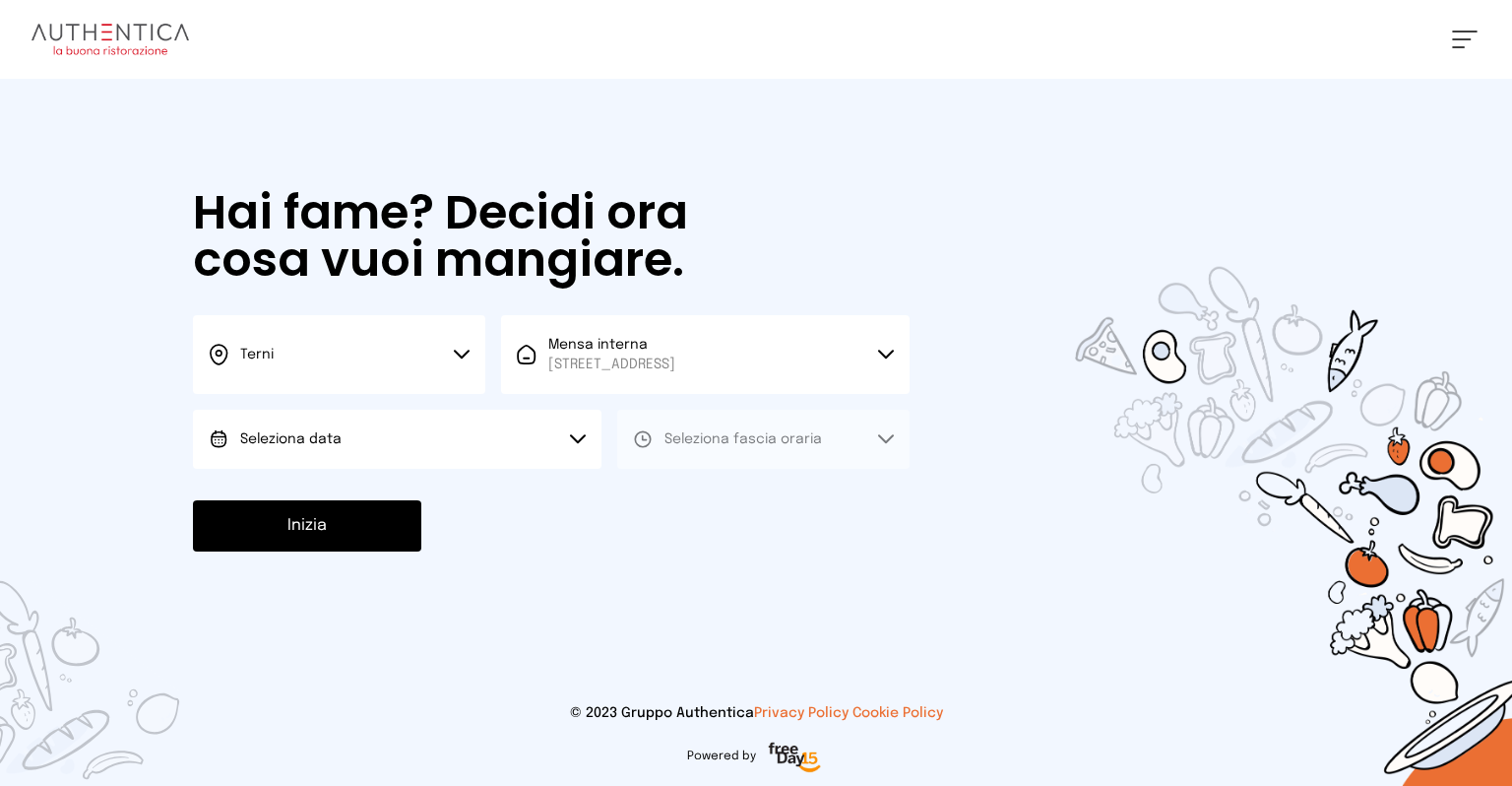 click on "Seleziona data" at bounding box center (397, 439) 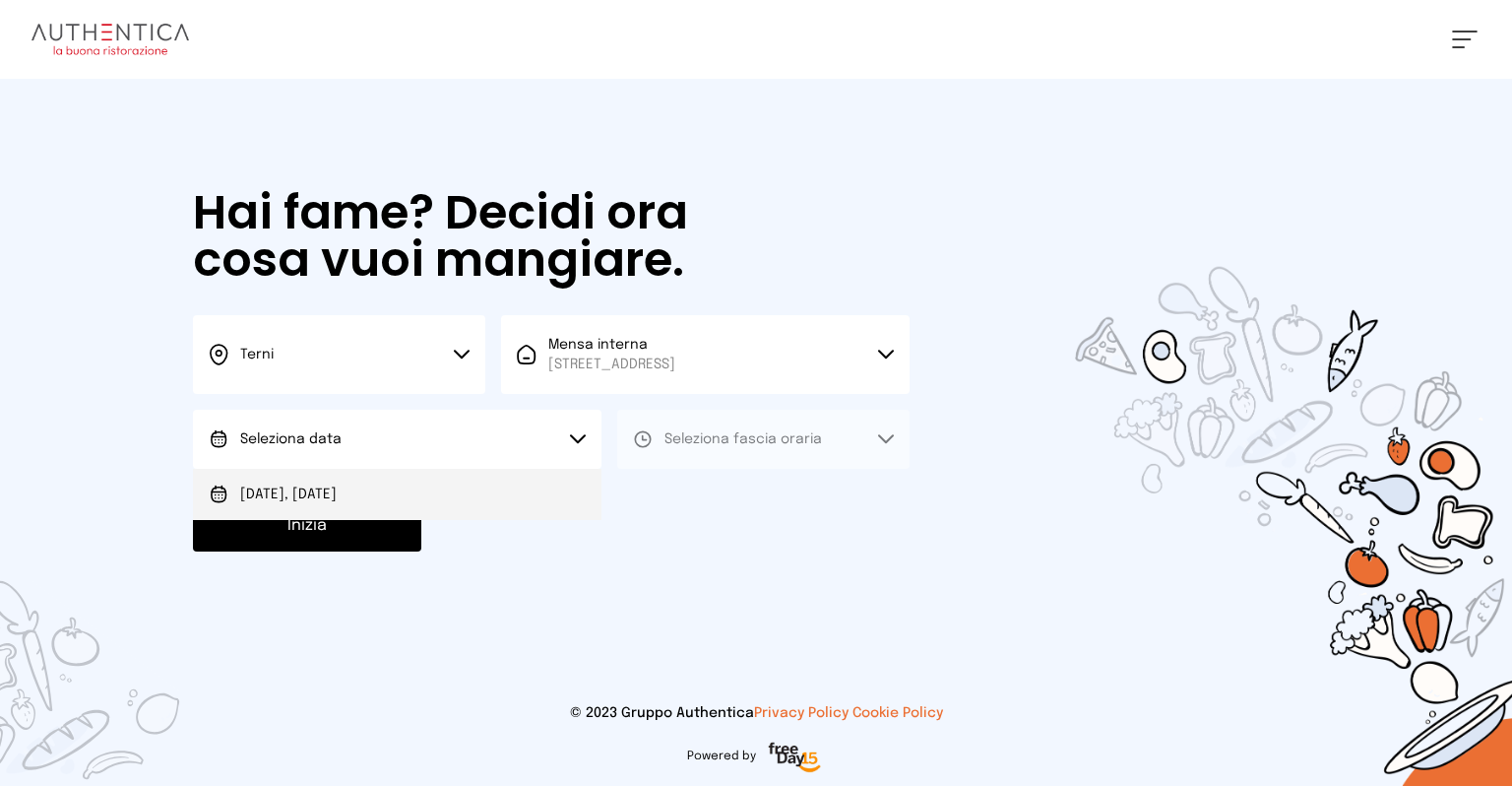 click on "[DATE], [DATE]" at bounding box center (288, 494) 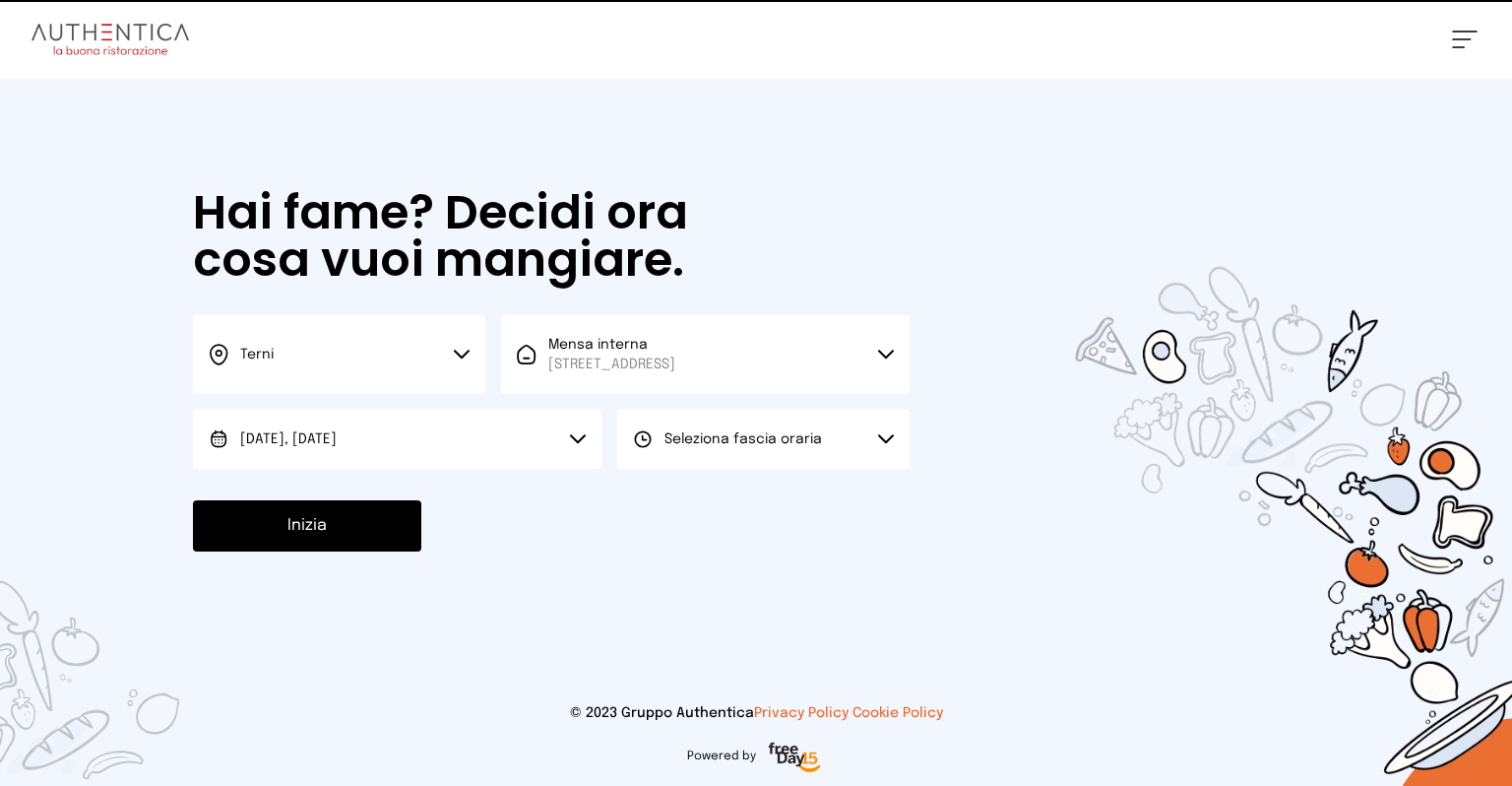 click on "Seleziona fascia oraria" at bounding box center (743, 439) 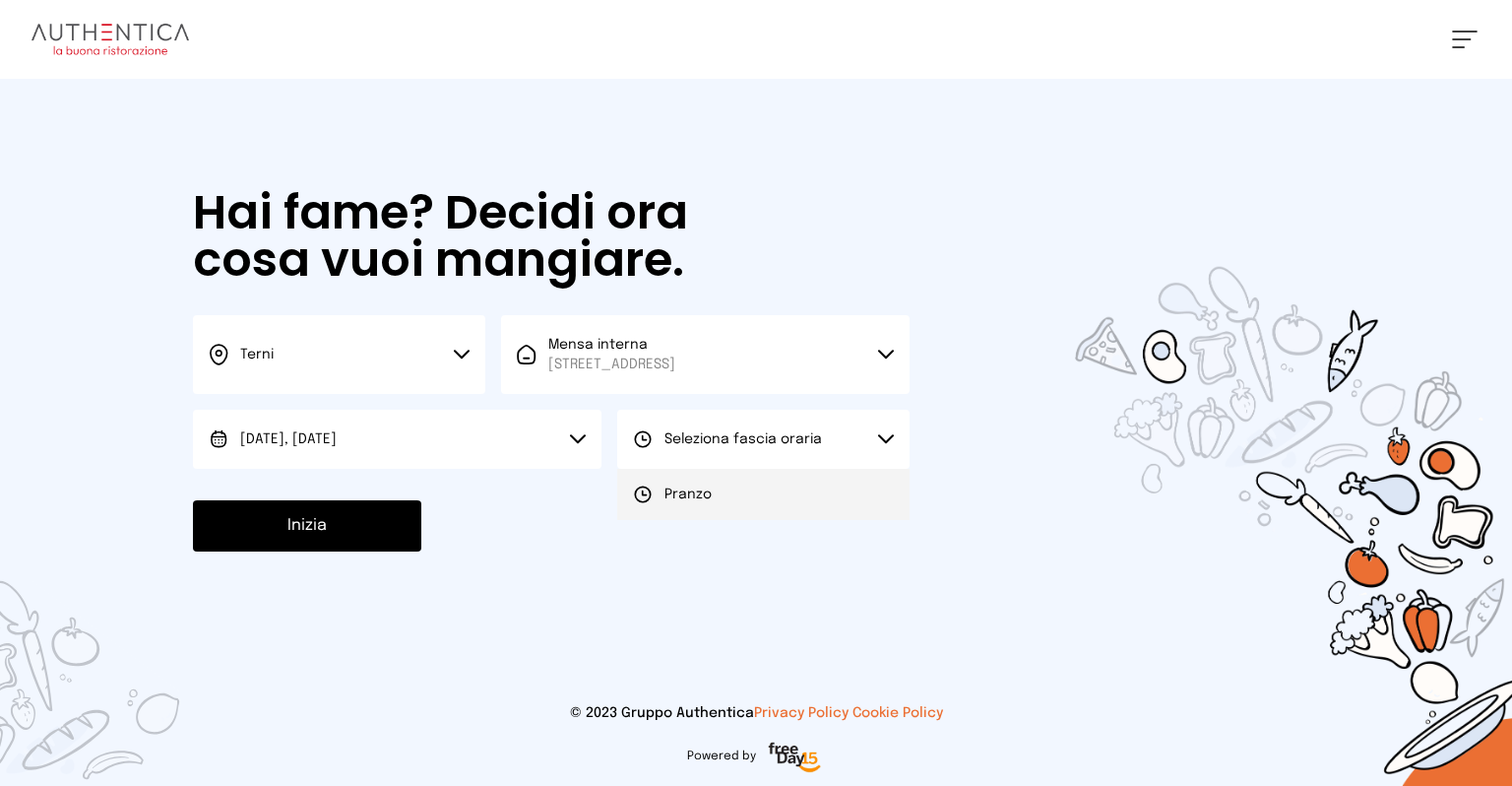 click on "Pranzo" at bounding box center (688, 494) 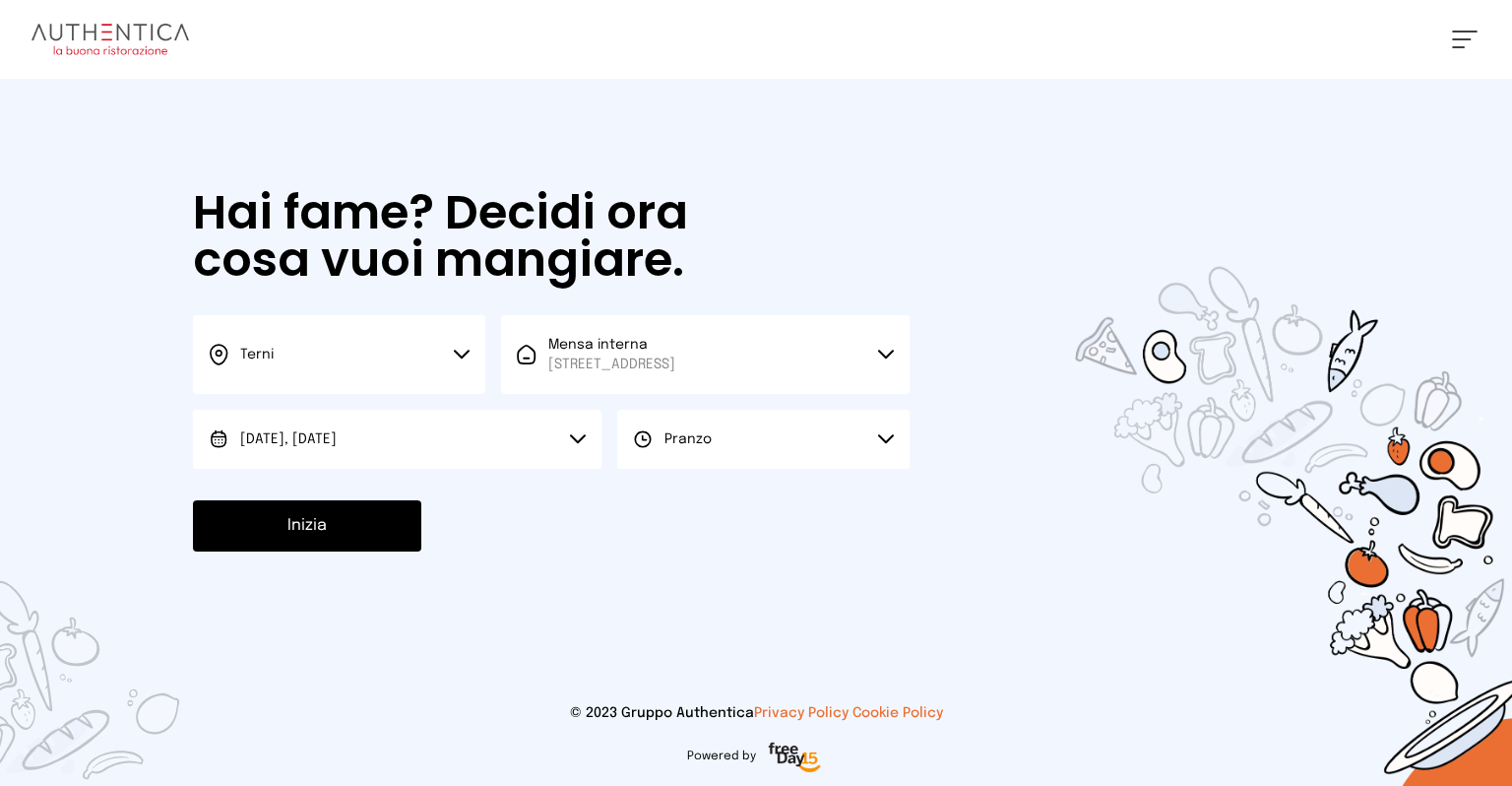 click on "Inizia" at bounding box center (307, 526) 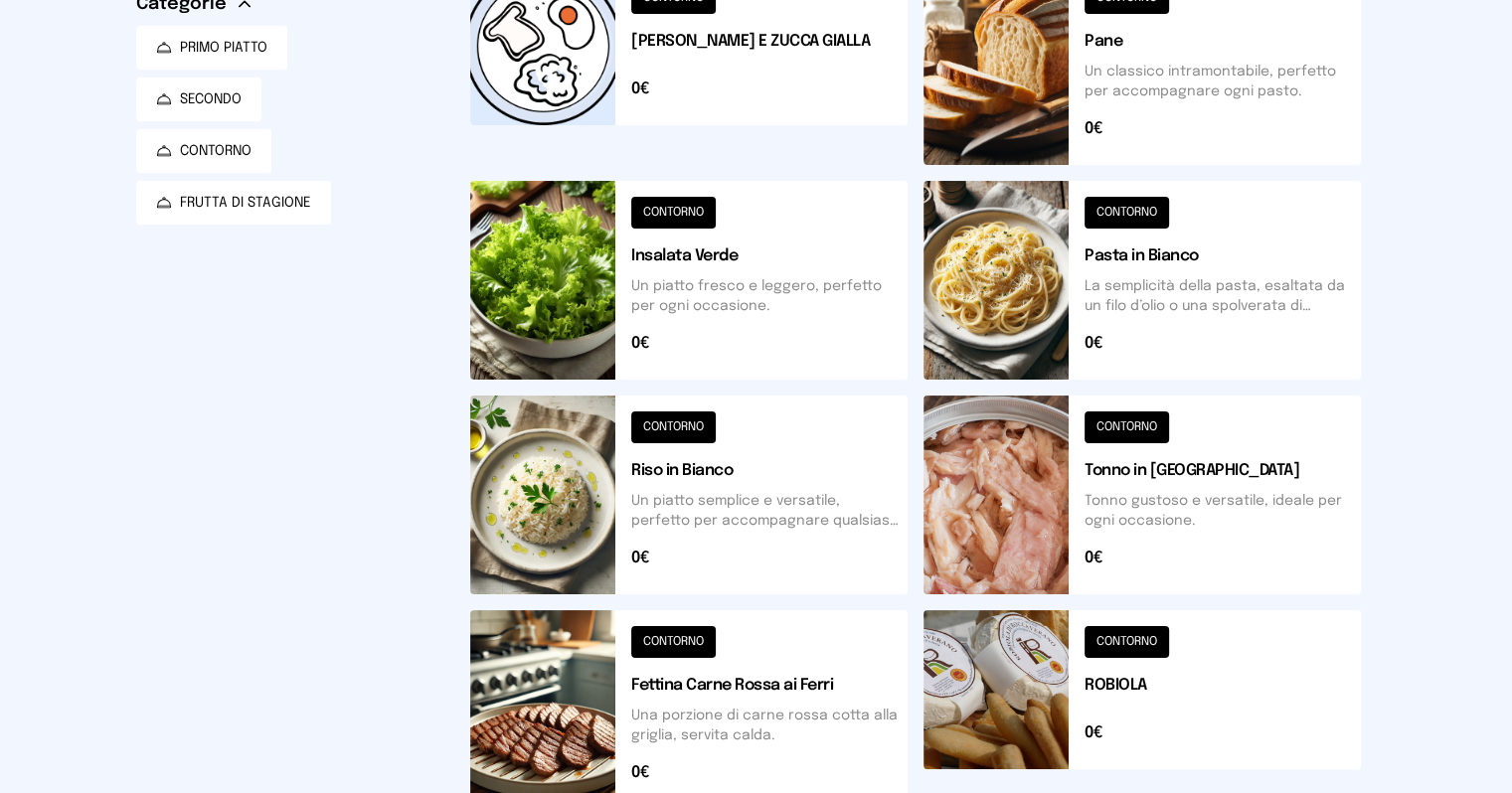 scroll, scrollTop: 531, scrollLeft: 0, axis: vertical 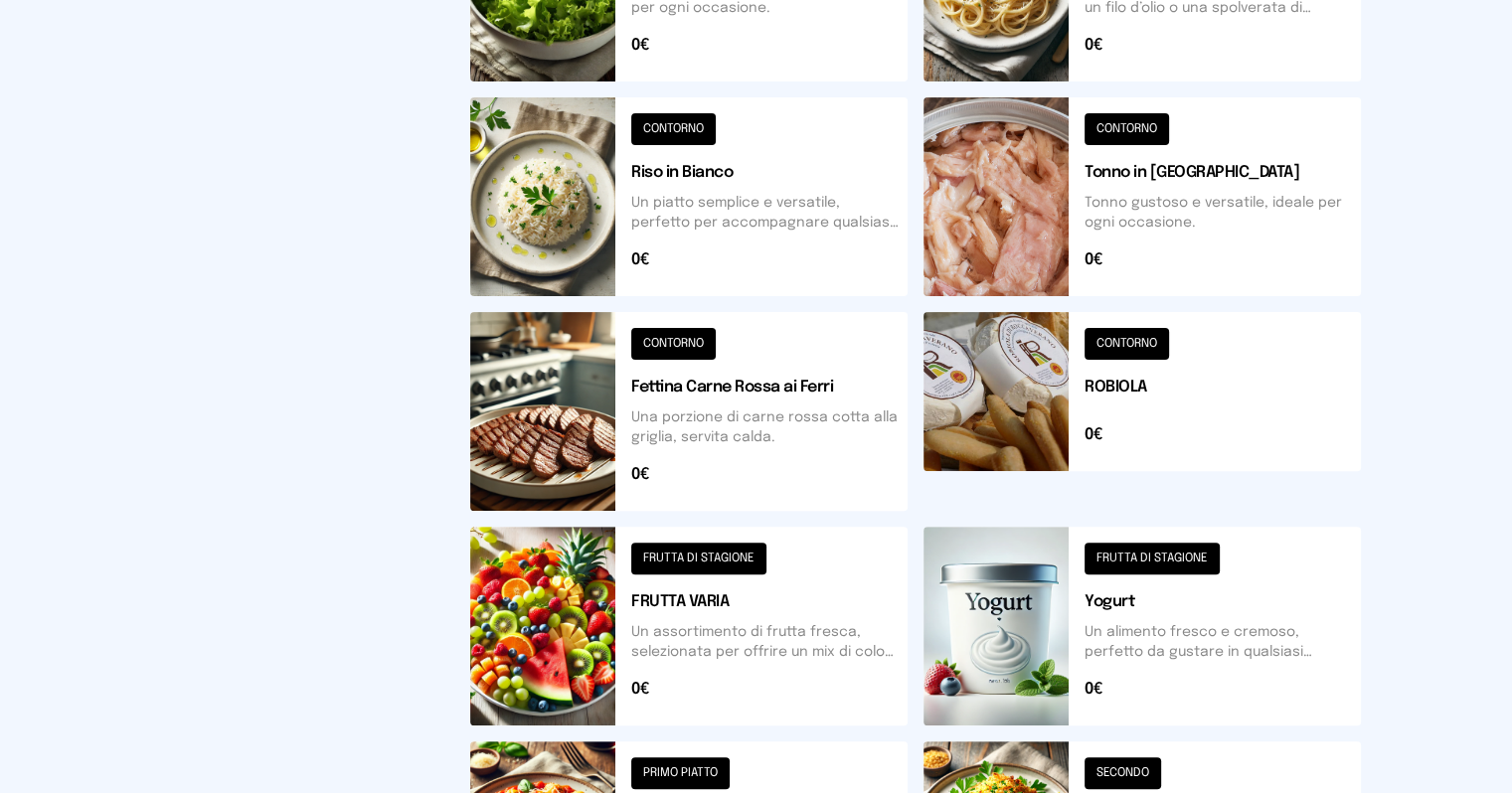 click at bounding box center [689, 197] 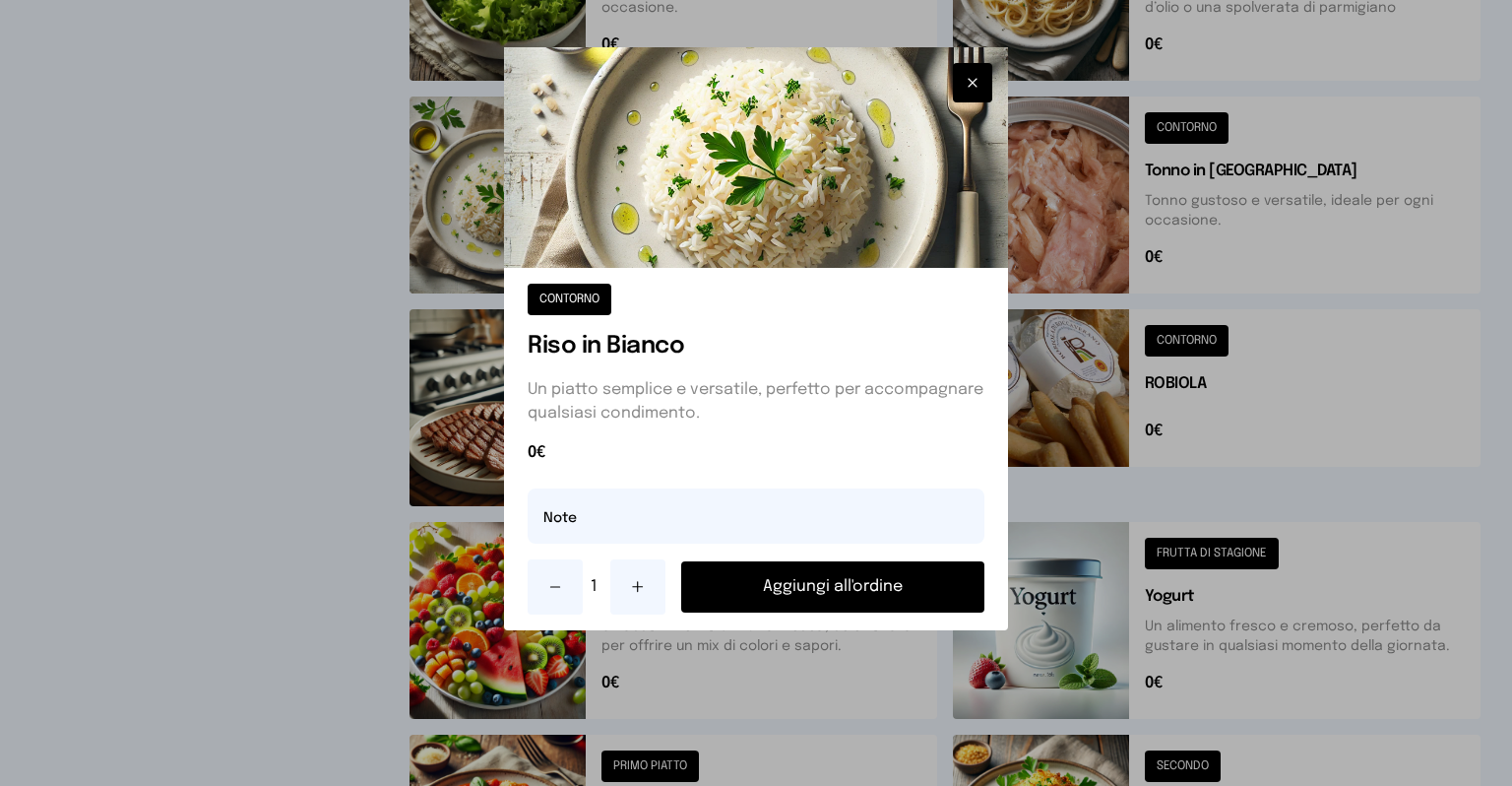 click on "Aggiungi all'ordine" at bounding box center [833, 587] 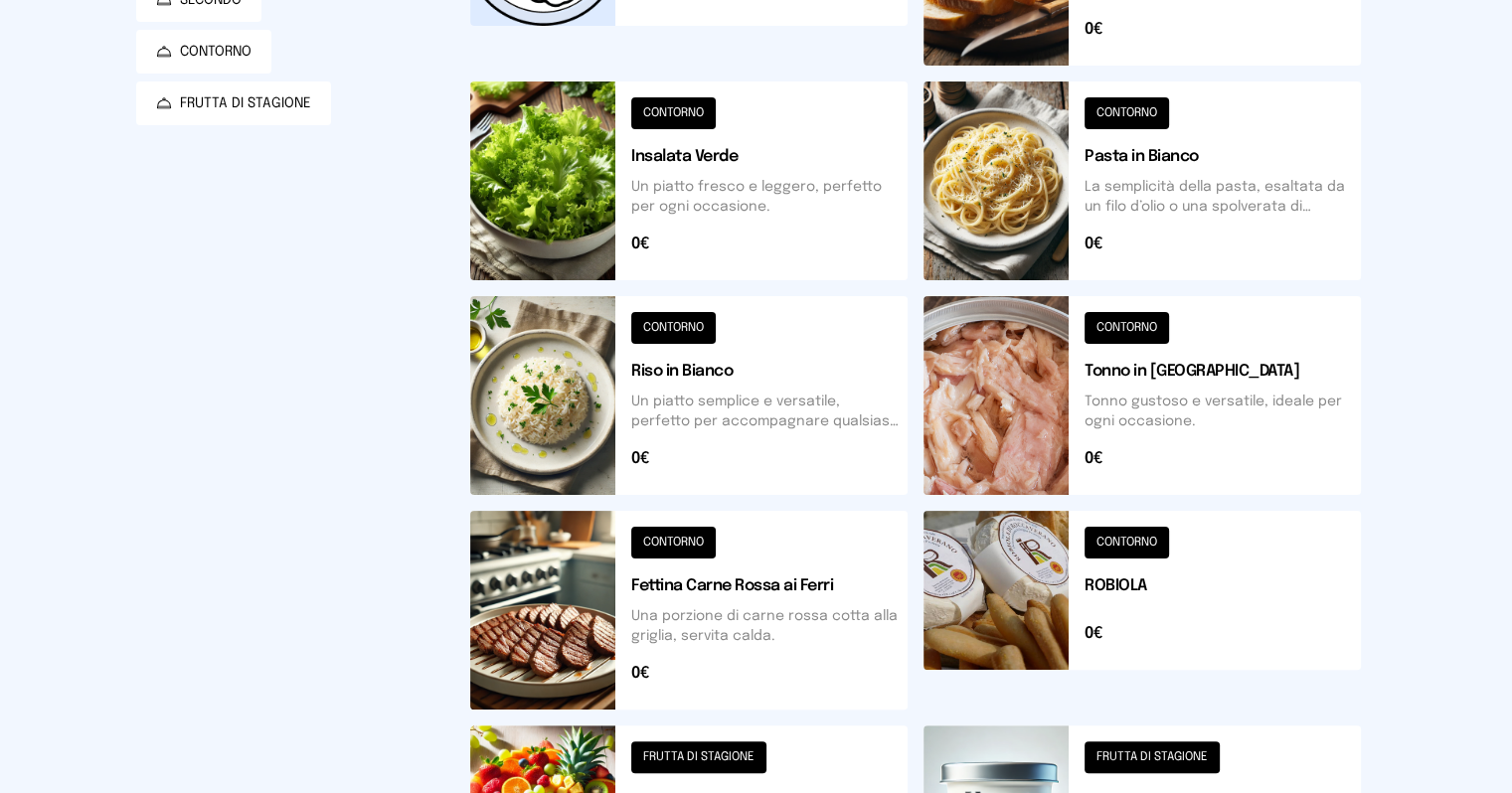 scroll, scrollTop: 0, scrollLeft: 0, axis: both 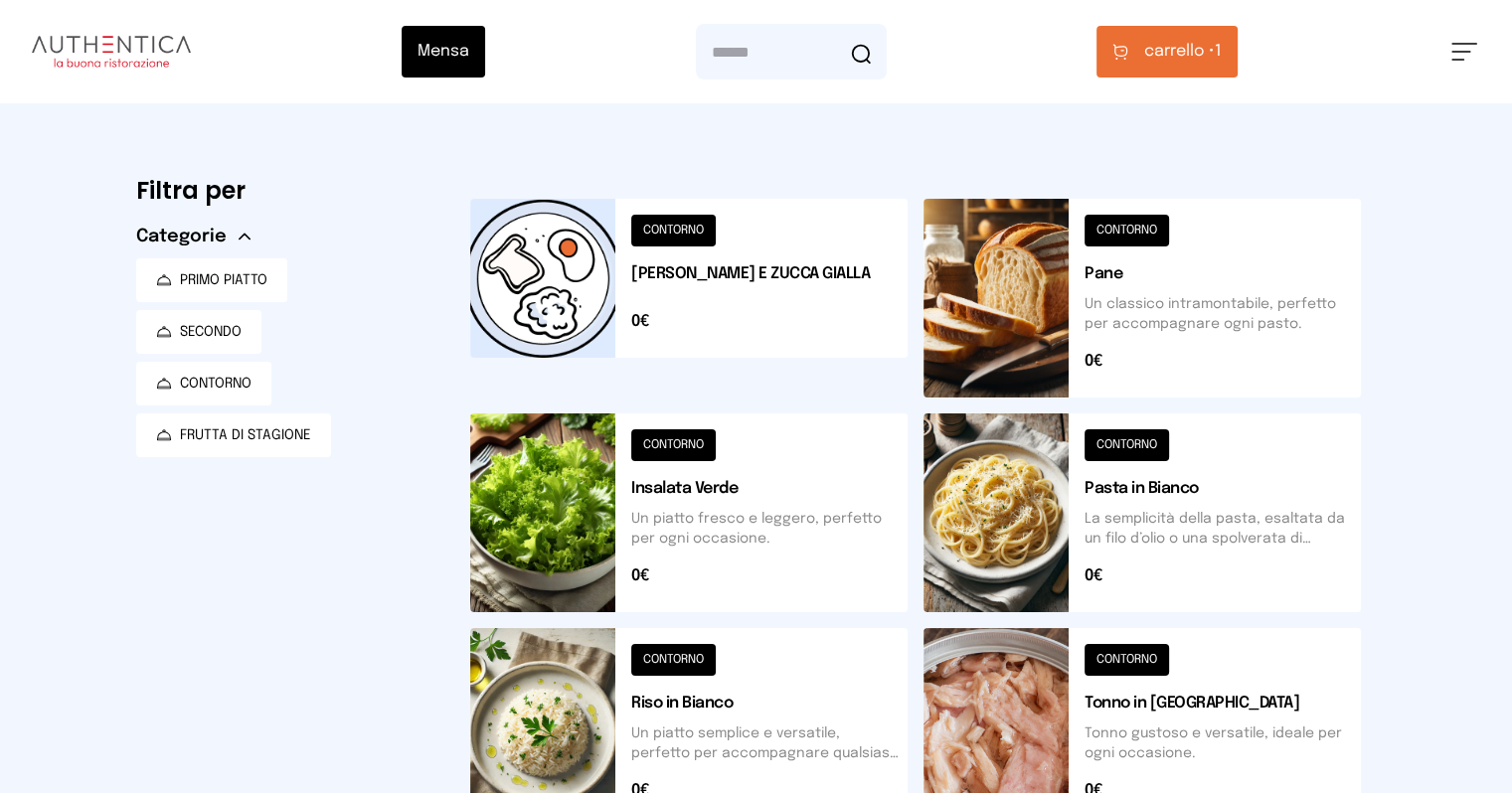 click at bounding box center [689, 298] 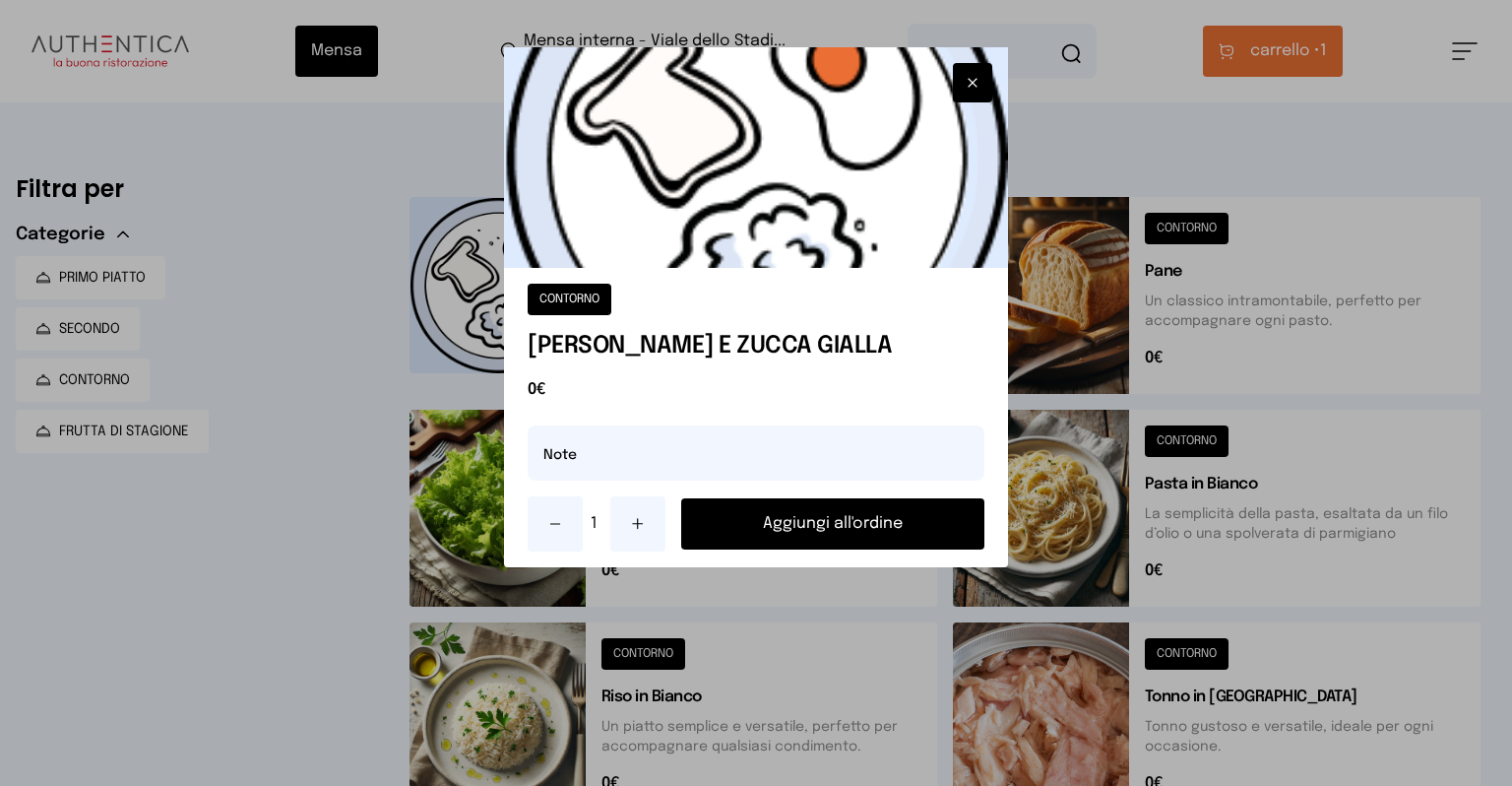 click on "Aggiungi all'ordine" at bounding box center [833, 524] 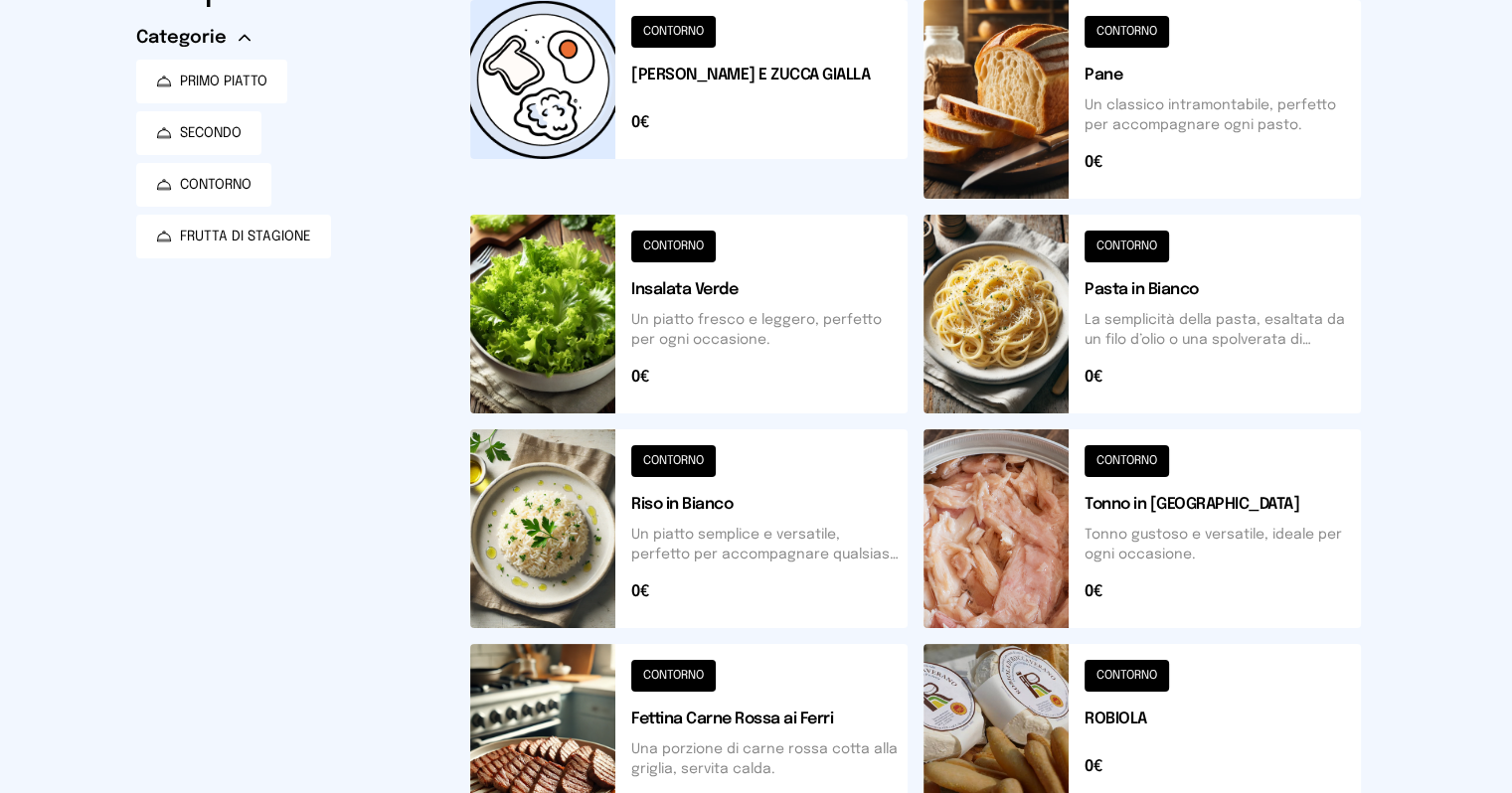 scroll, scrollTop: 397, scrollLeft: 0, axis: vertical 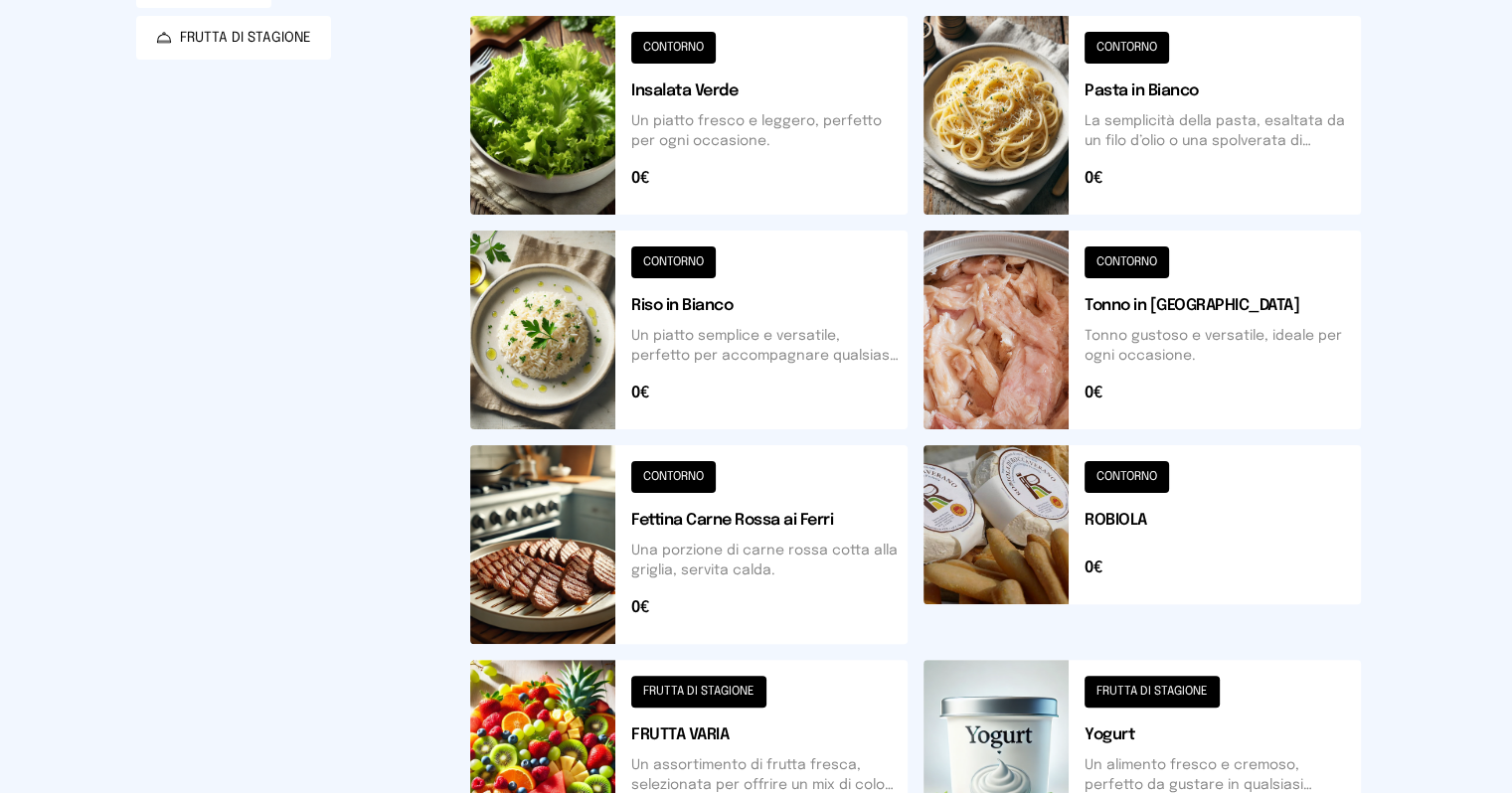 click at bounding box center [1142, 545] 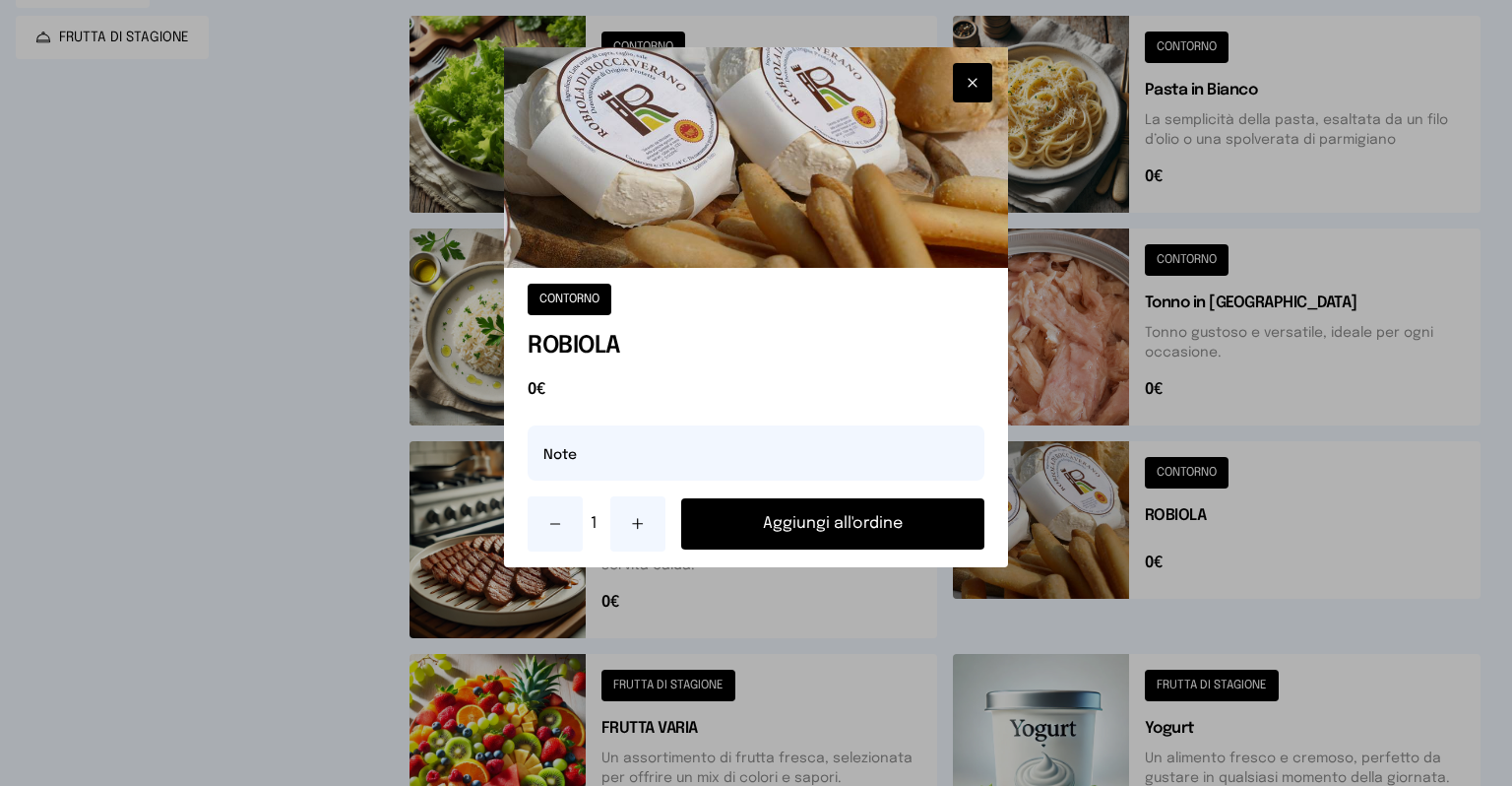 click on "Aggiungi all'ordine" at bounding box center (833, 524) 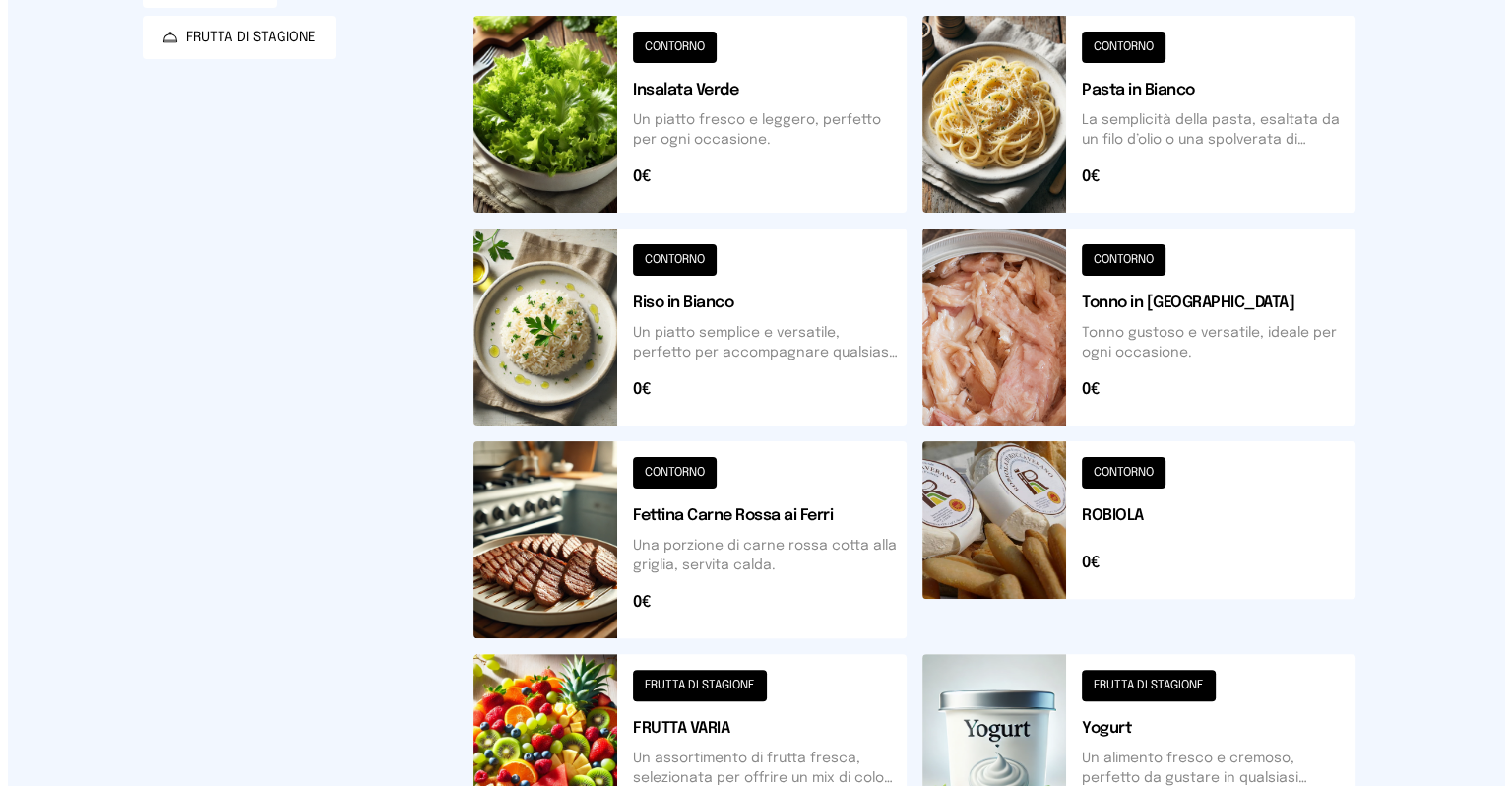 scroll, scrollTop: 0, scrollLeft: 0, axis: both 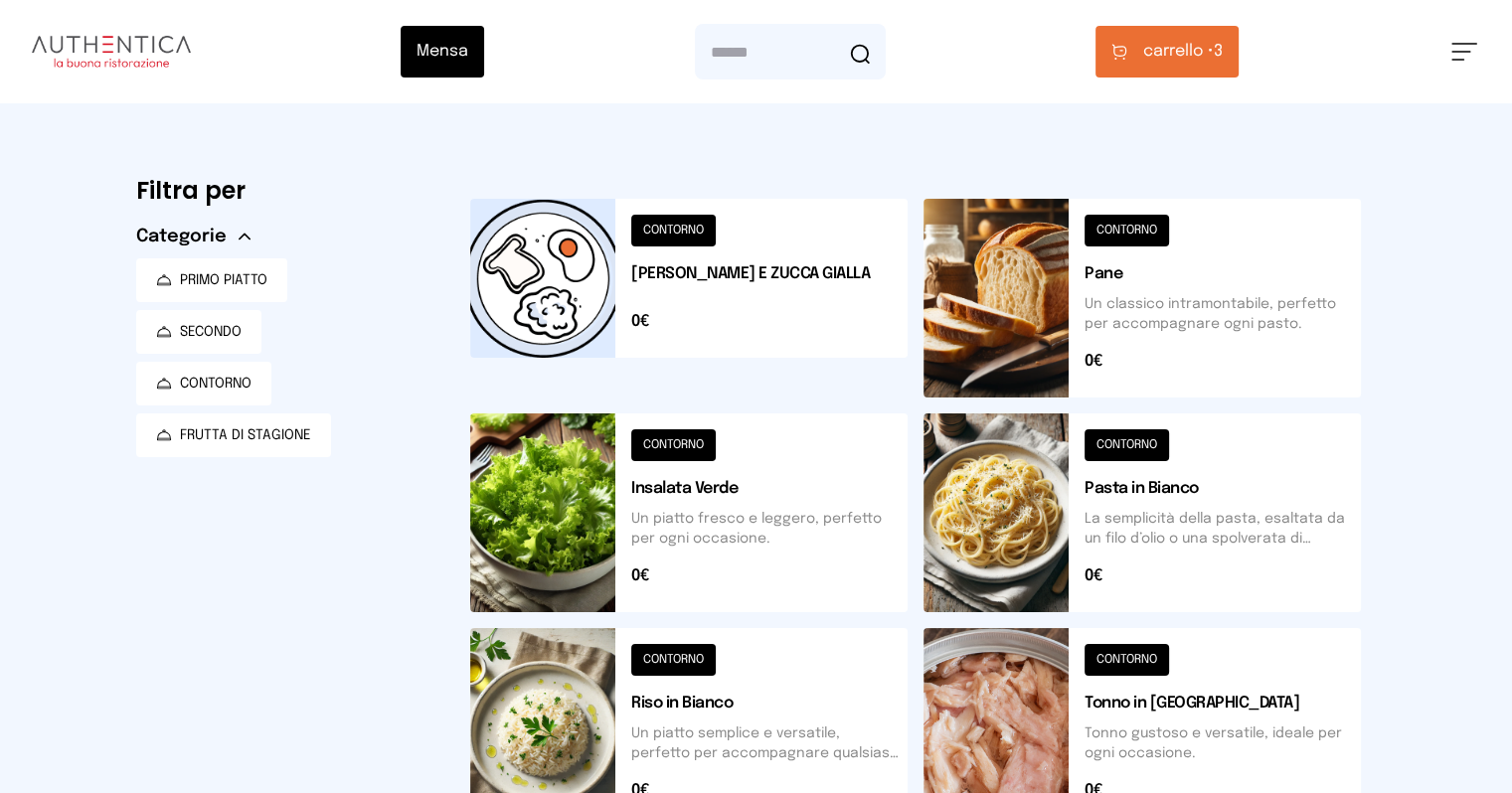 click on "carrello •" at bounding box center [1178, 52] 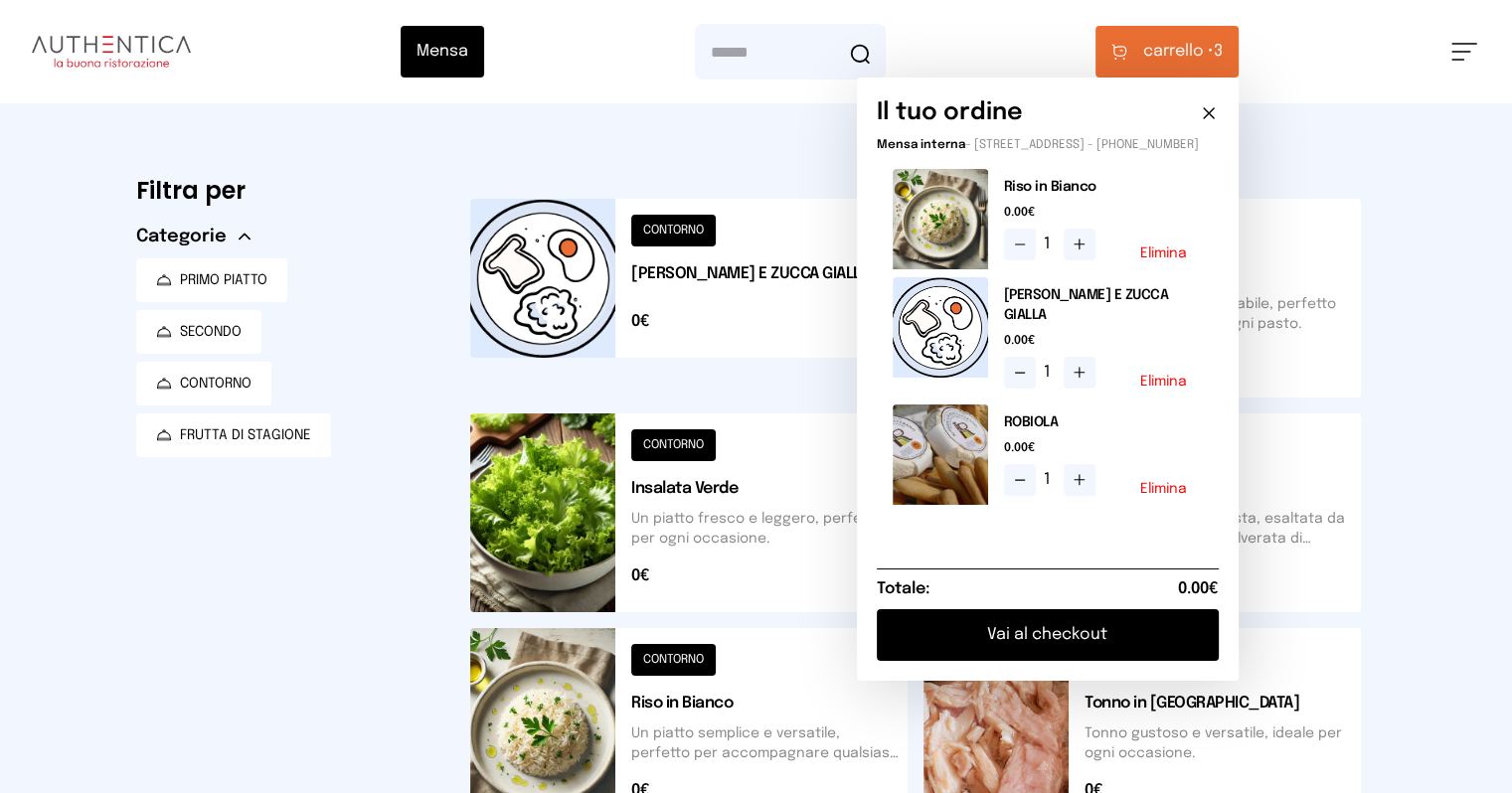 click on "Vai al checkout" at bounding box center [1048, 635] 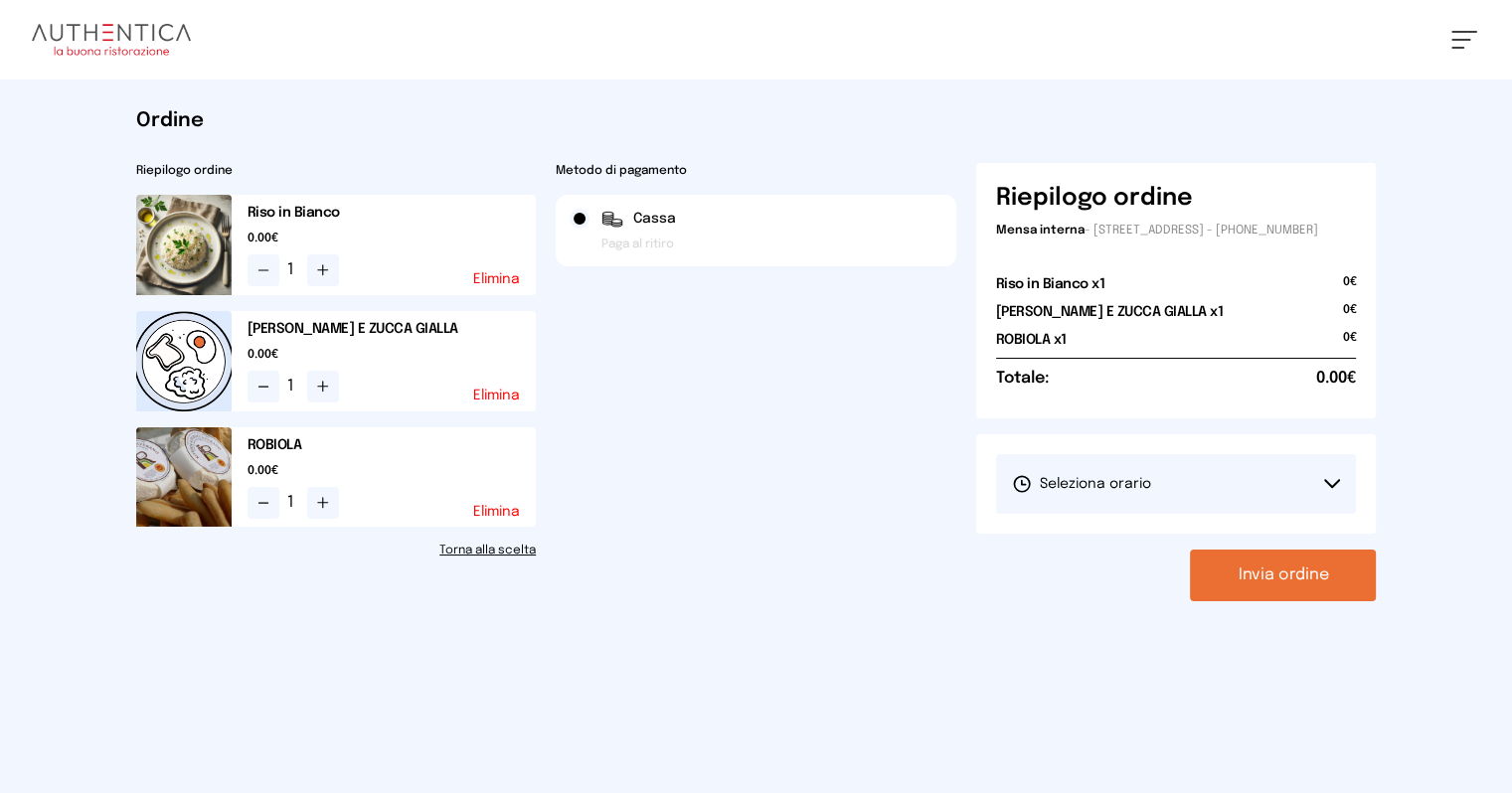 click 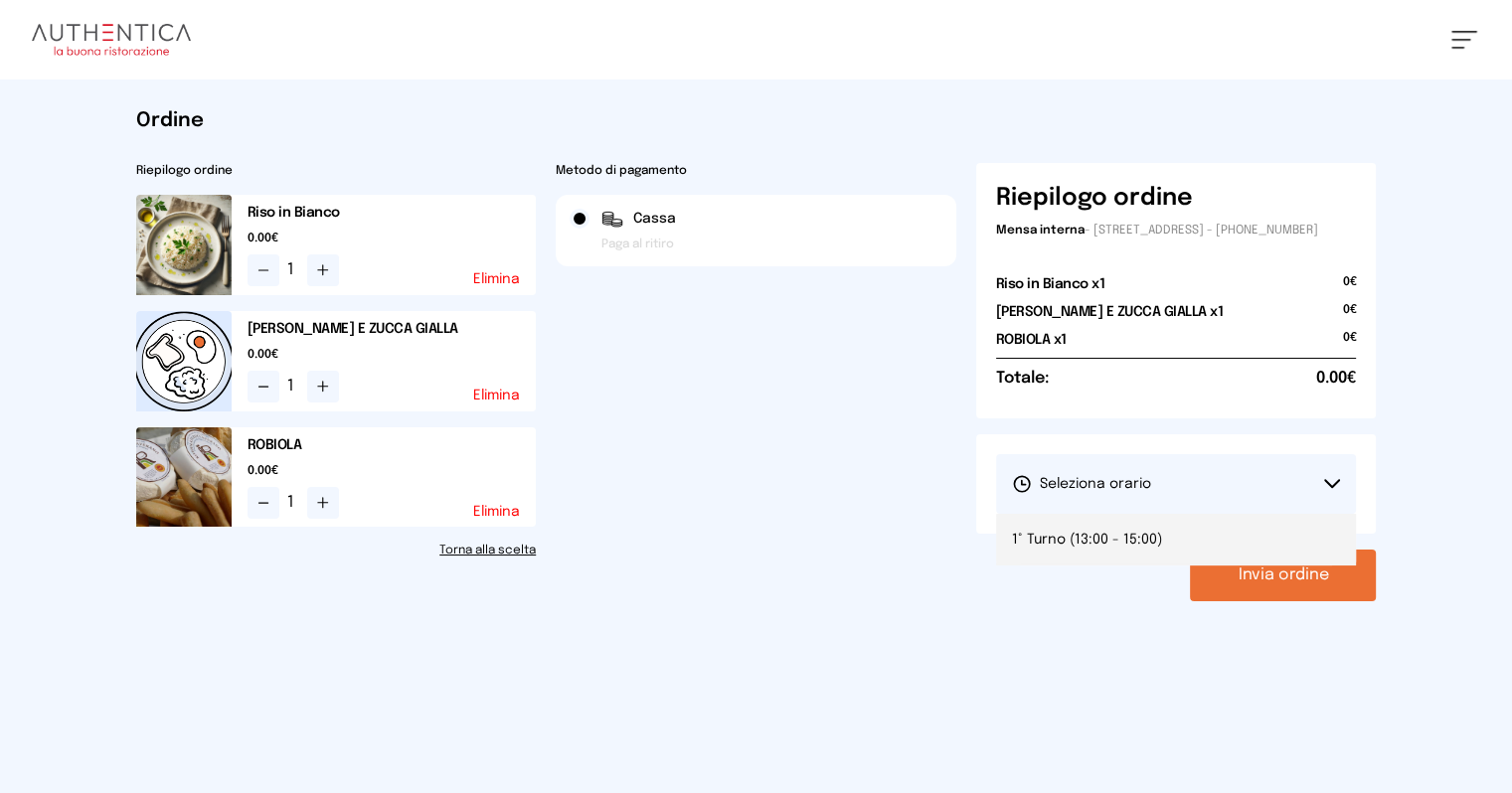 click on "1° Turno (13:00 -
15:00)" at bounding box center (1087, 540) 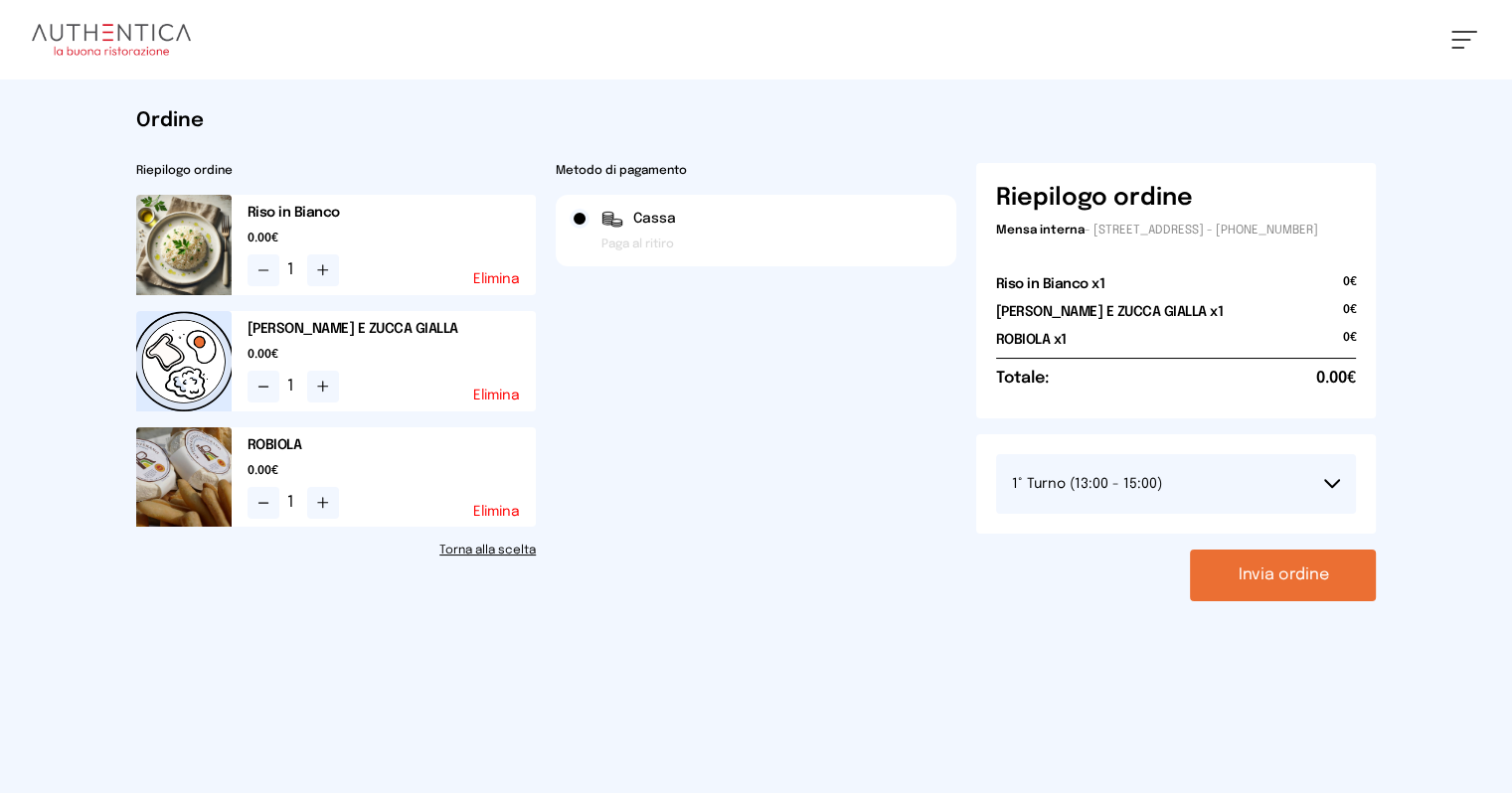 click on "Invia ordine" at bounding box center (1282, 575) 